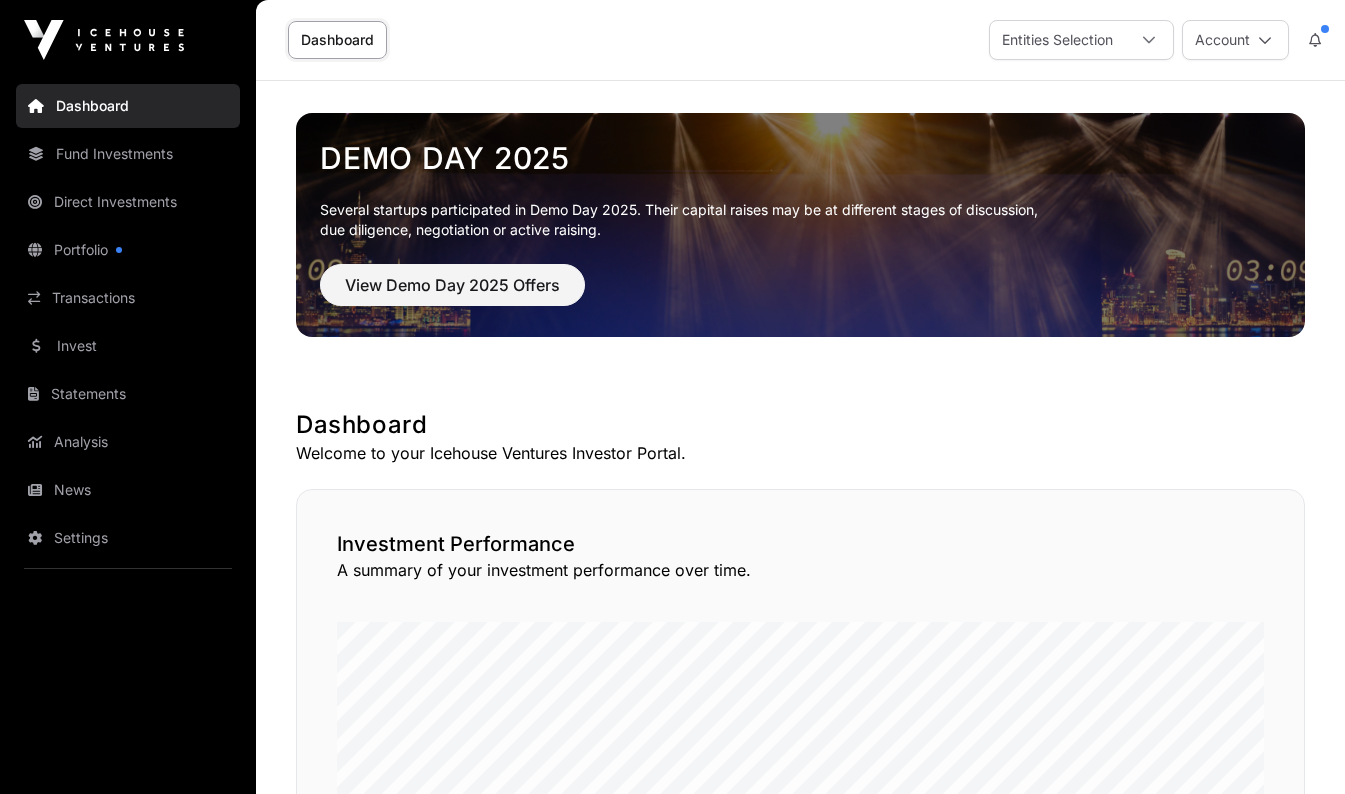 scroll, scrollTop: 0, scrollLeft: 0, axis: both 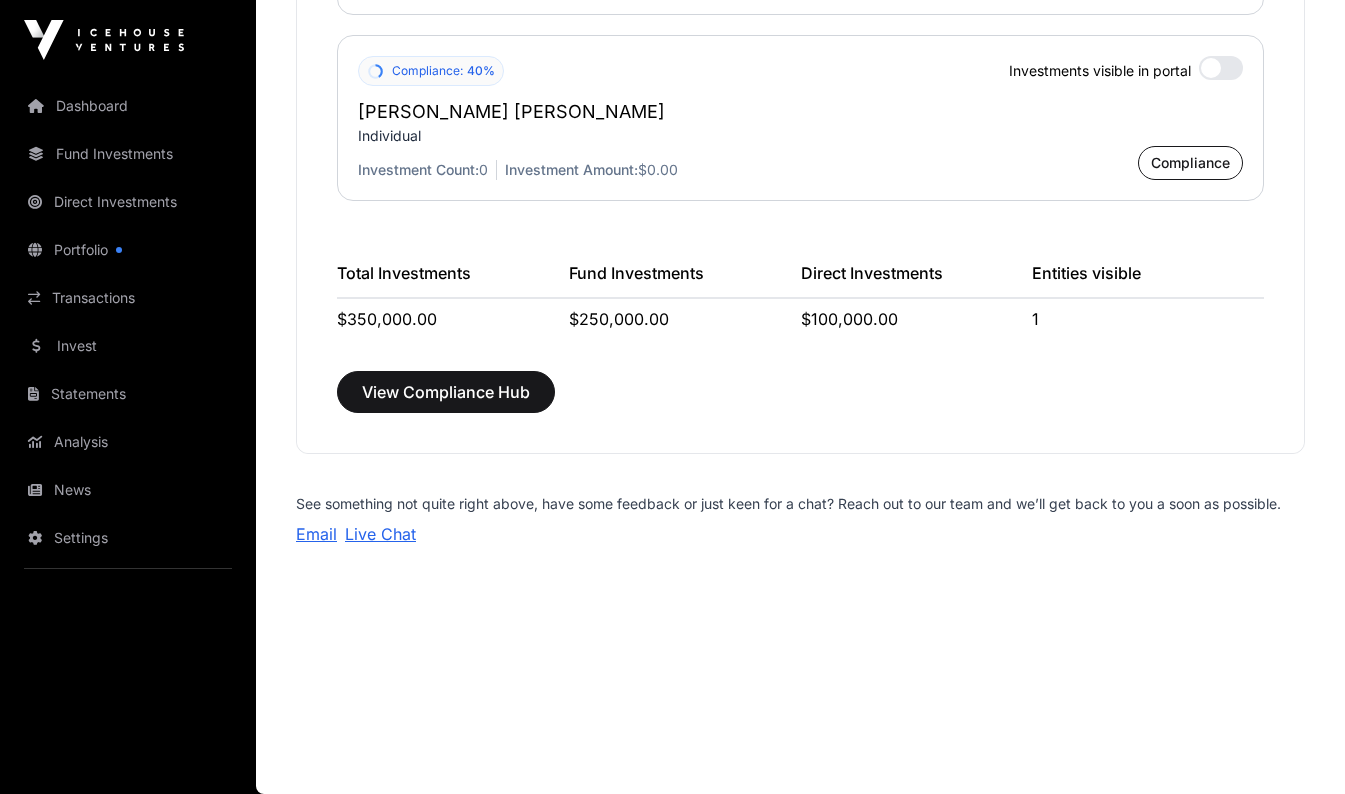click on "Direct Investments" 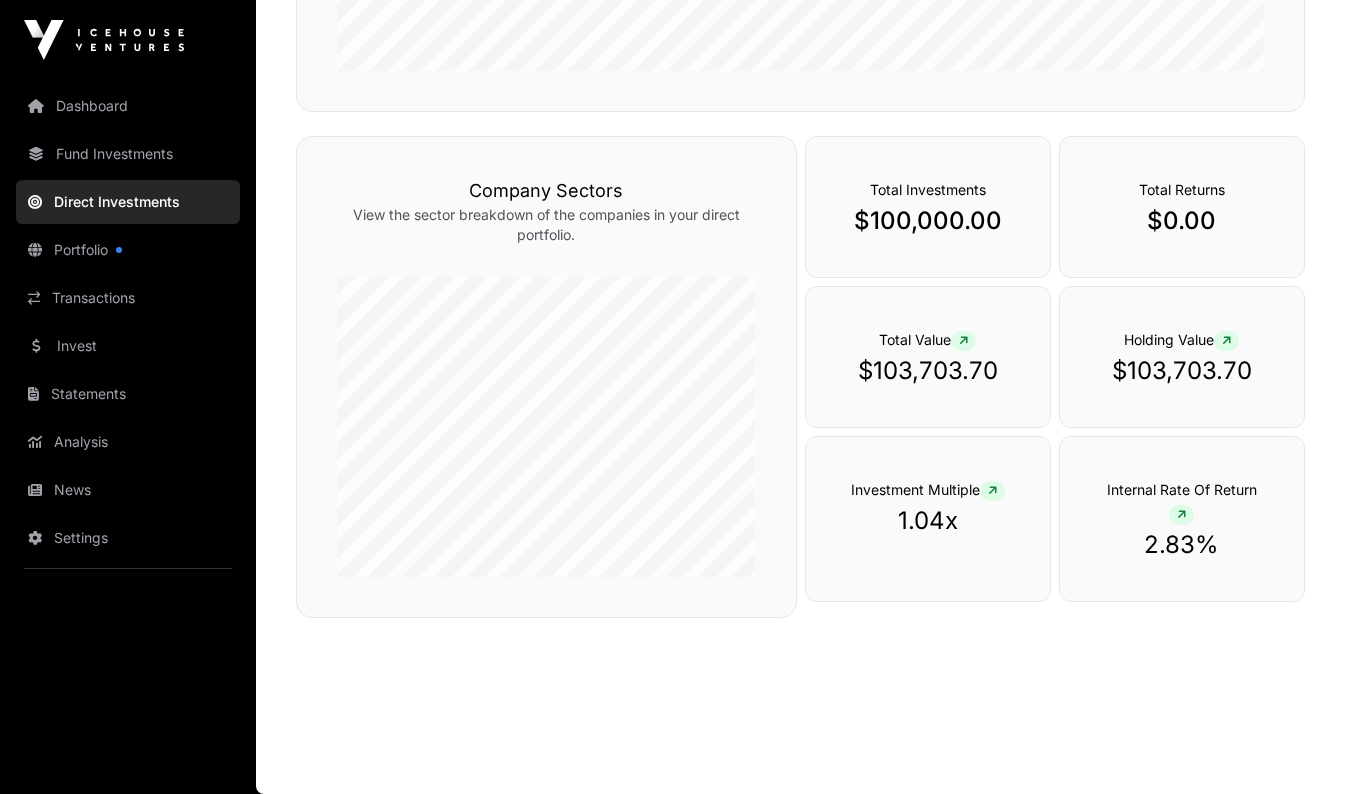 scroll, scrollTop: 0, scrollLeft: 0, axis: both 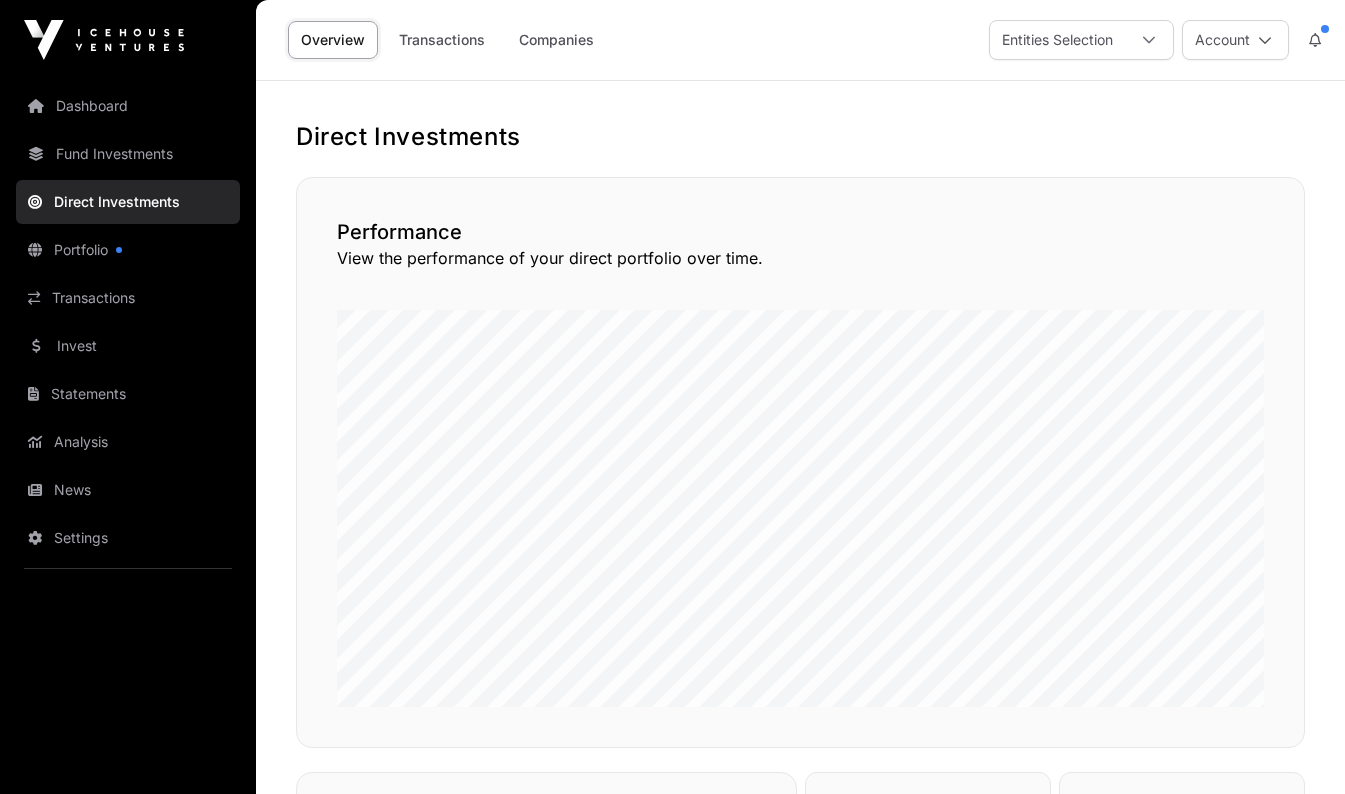 click on "Companies" 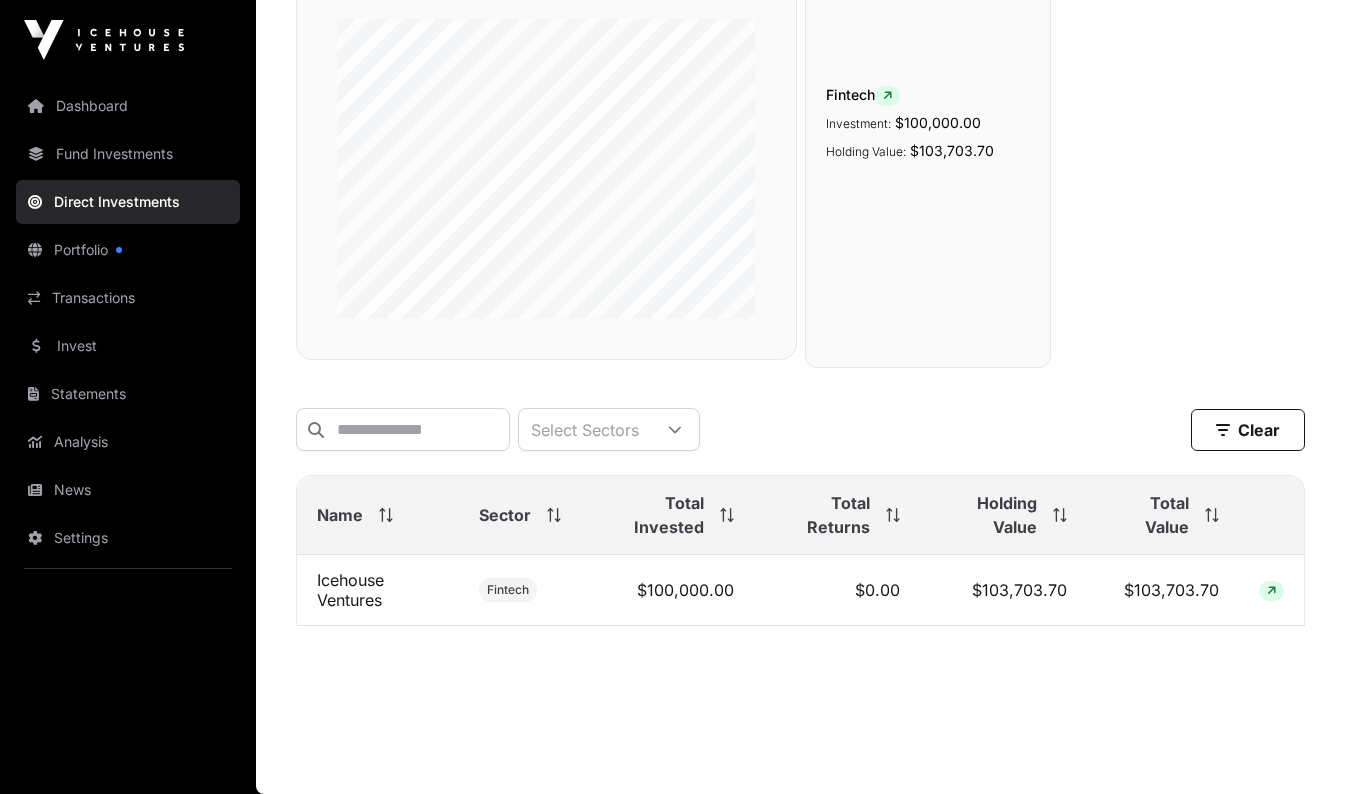scroll, scrollTop: 312, scrollLeft: 0, axis: vertical 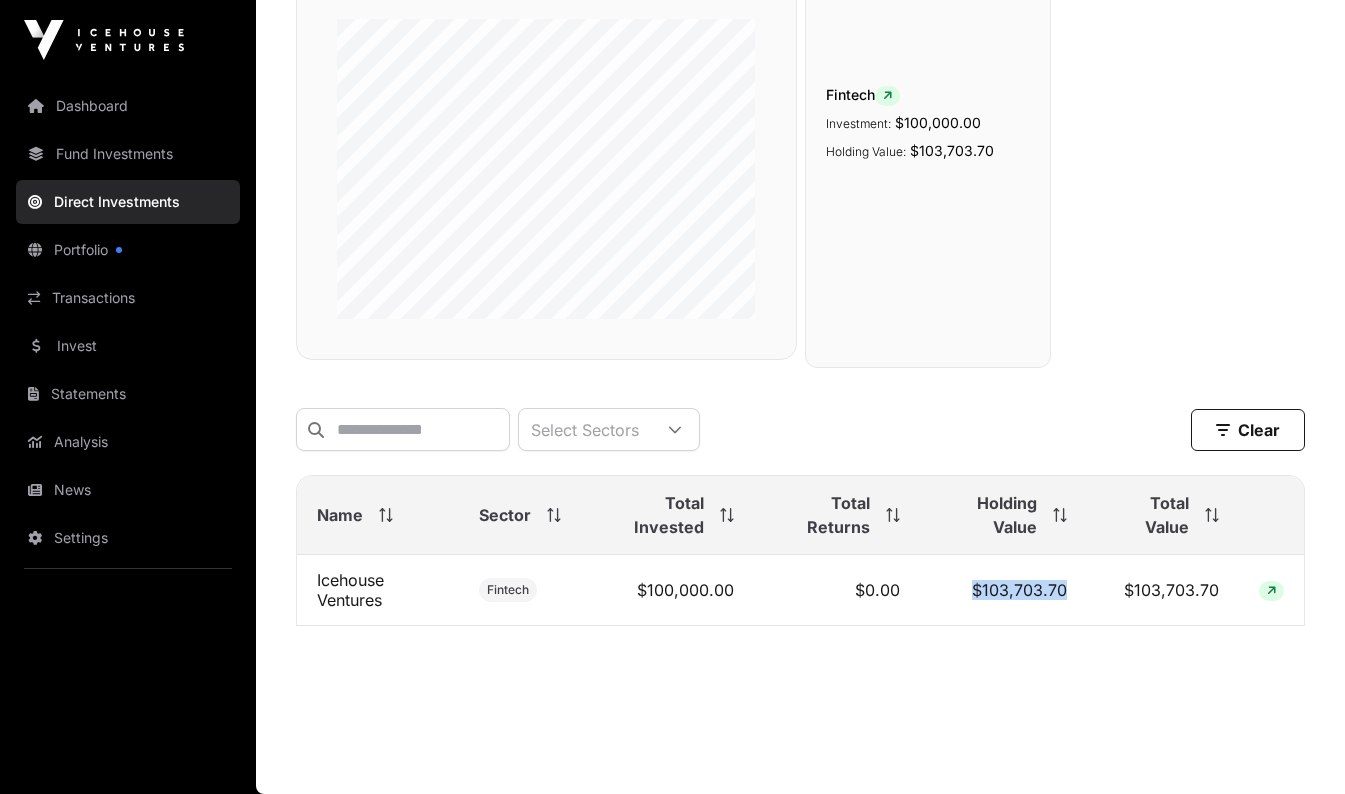 drag, startPoint x: 974, startPoint y: 587, endPoint x: 1074, endPoint y: 591, distance: 100.07997 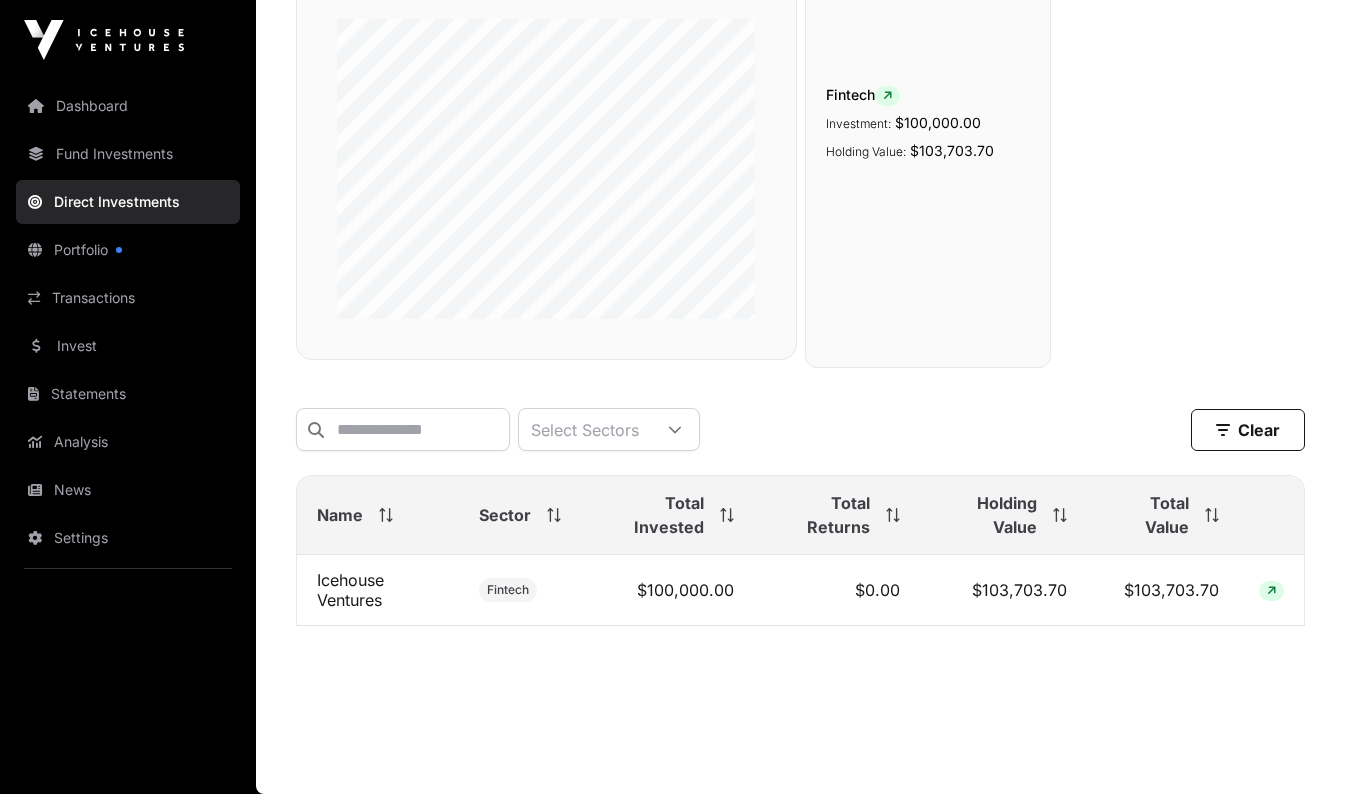 drag, startPoint x: 1074, startPoint y: 591, endPoint x: 1267, endPoint y: 592, distance: 193.0026 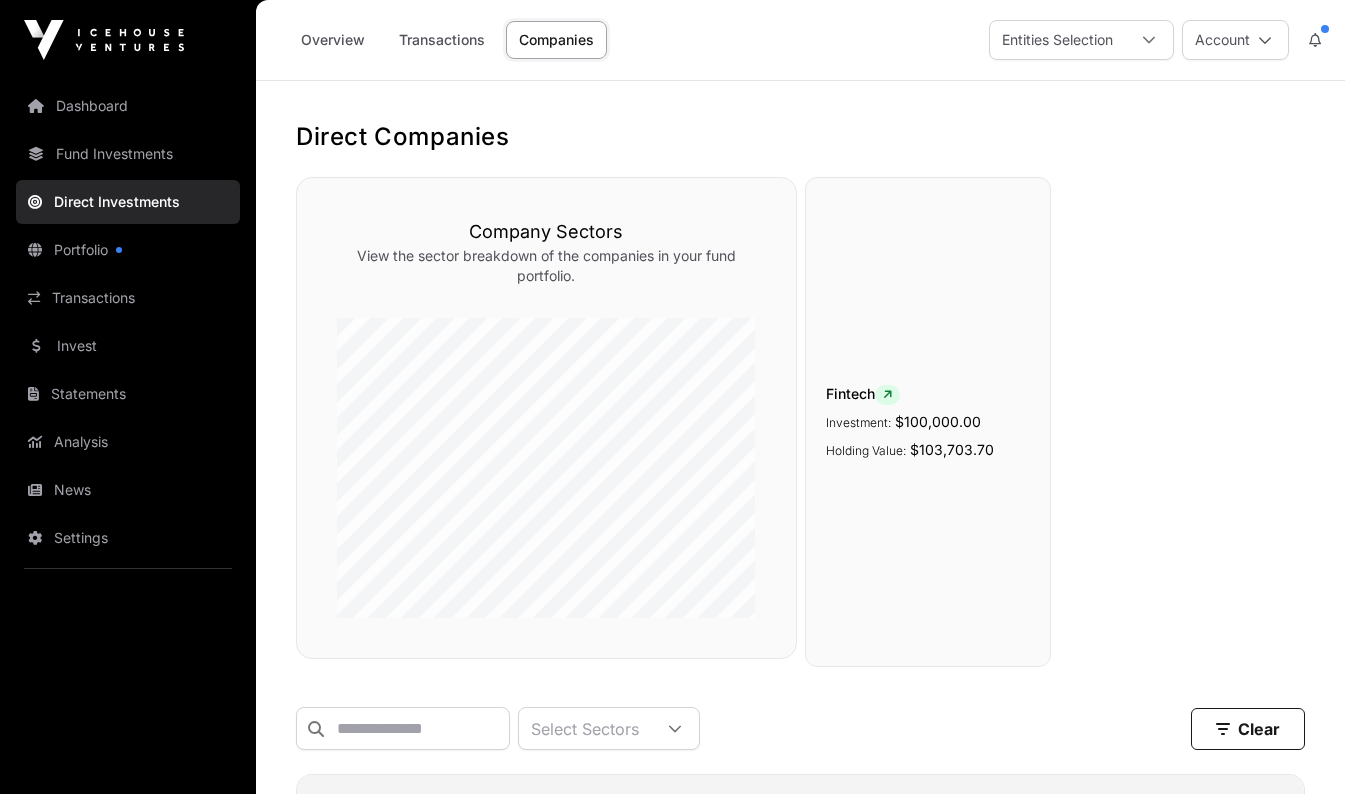 scroll, scrollTop: 0, scrollLeft: 0, axis: both 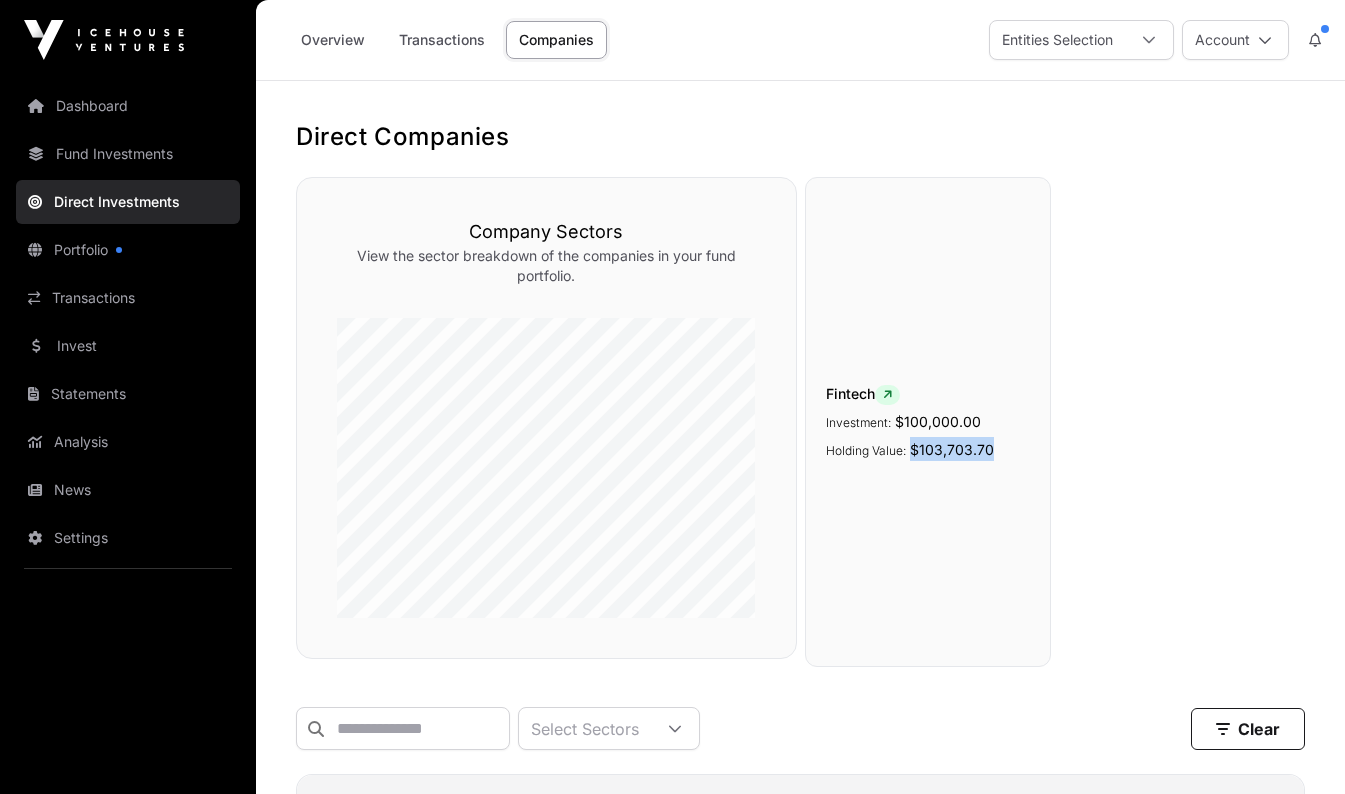 drag, startPoint x: 913, startPoint y: 447, endPoint x: 995, endPoint y: 447, distance: 82 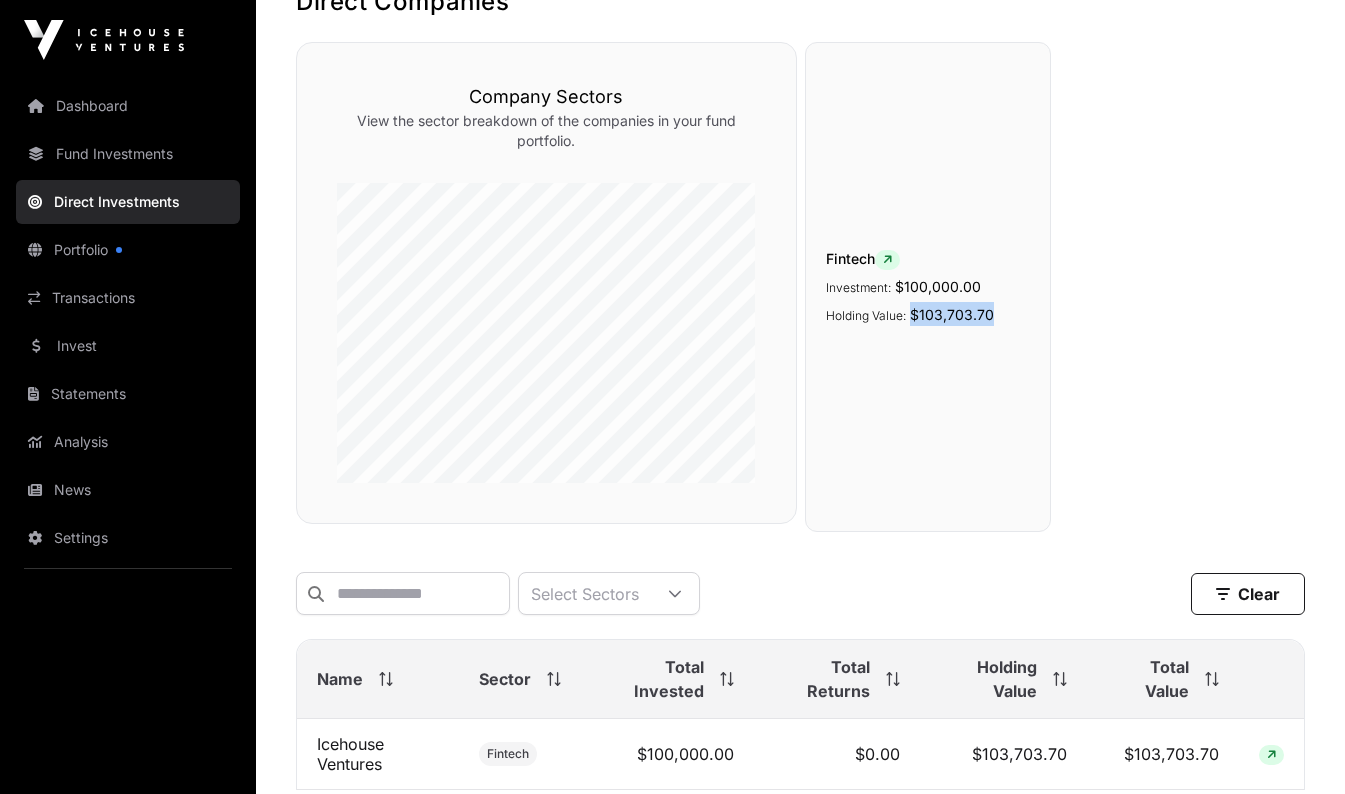 scroll, scrollTop: 312, scrollLeft: 0, axis: vertical 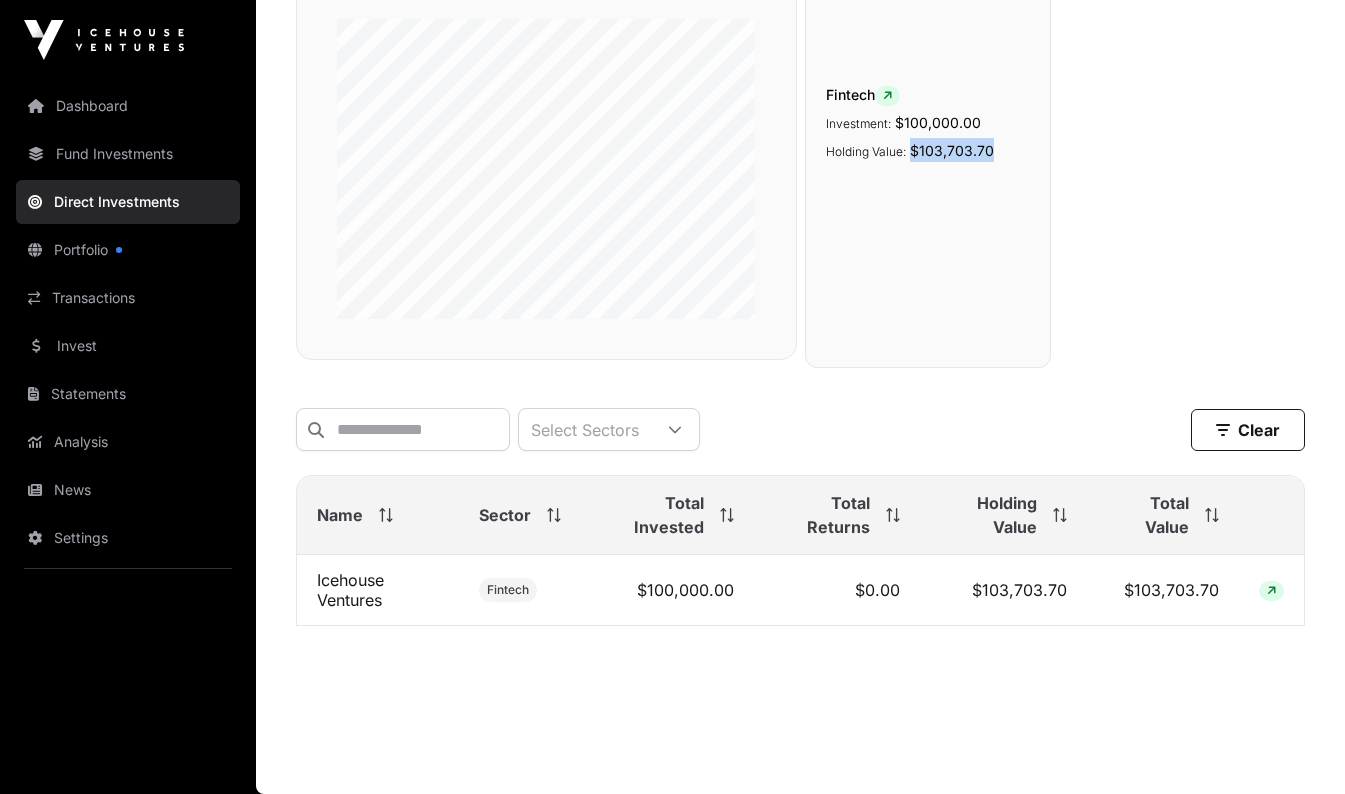 click on "Icehouse Ventures" 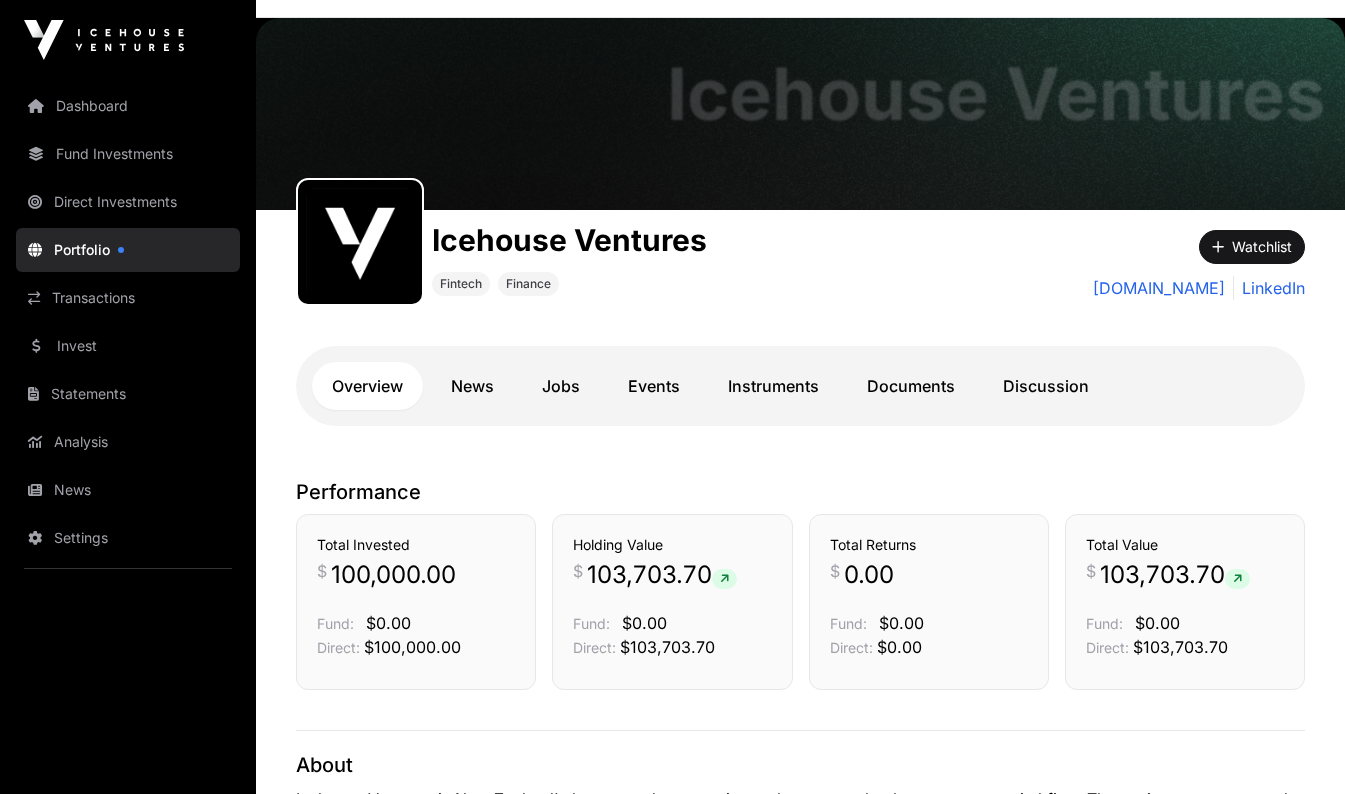 scroll, scrollTop: 15, scrollLeft: 0, axis: vertical 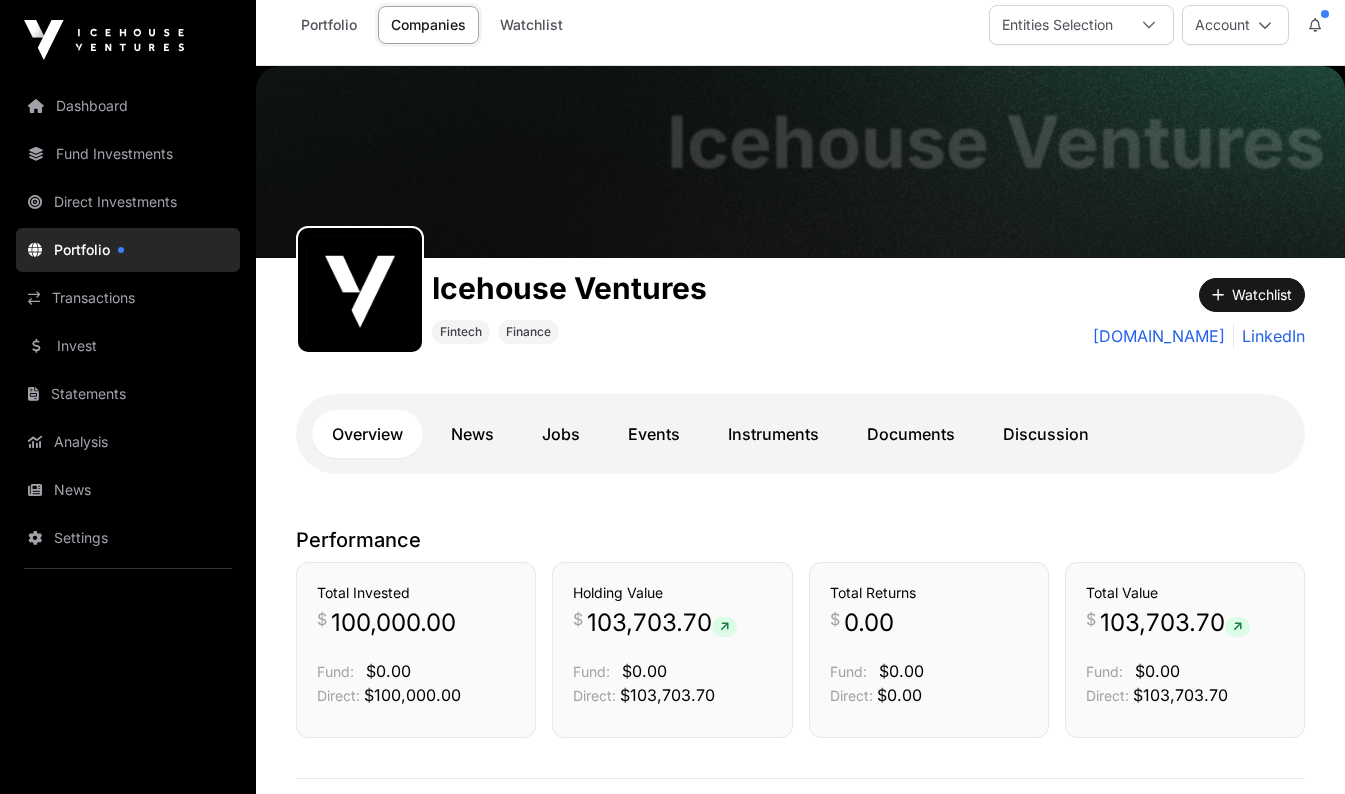 click on "Instruments" 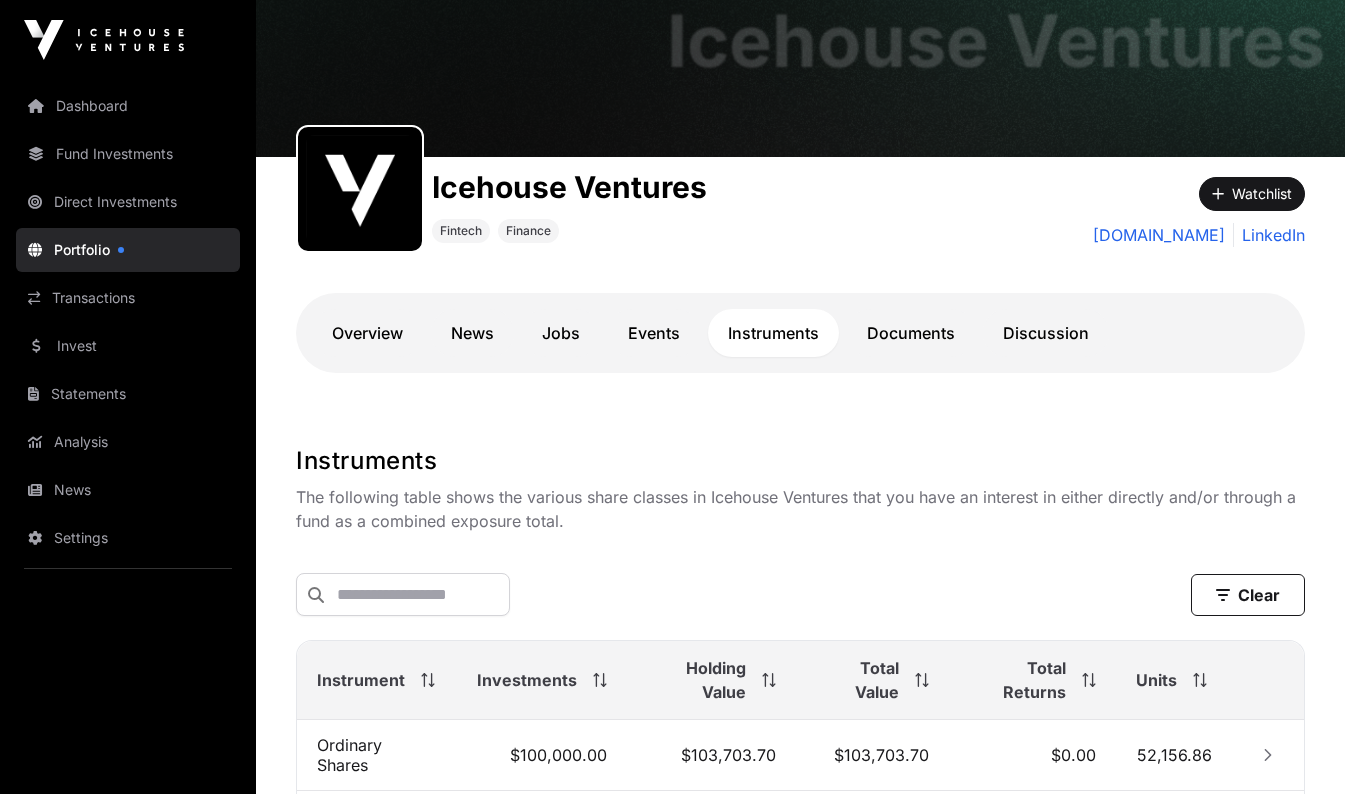 scroll, scrollTop: 347, scrollLeft: 0, axis: vertical 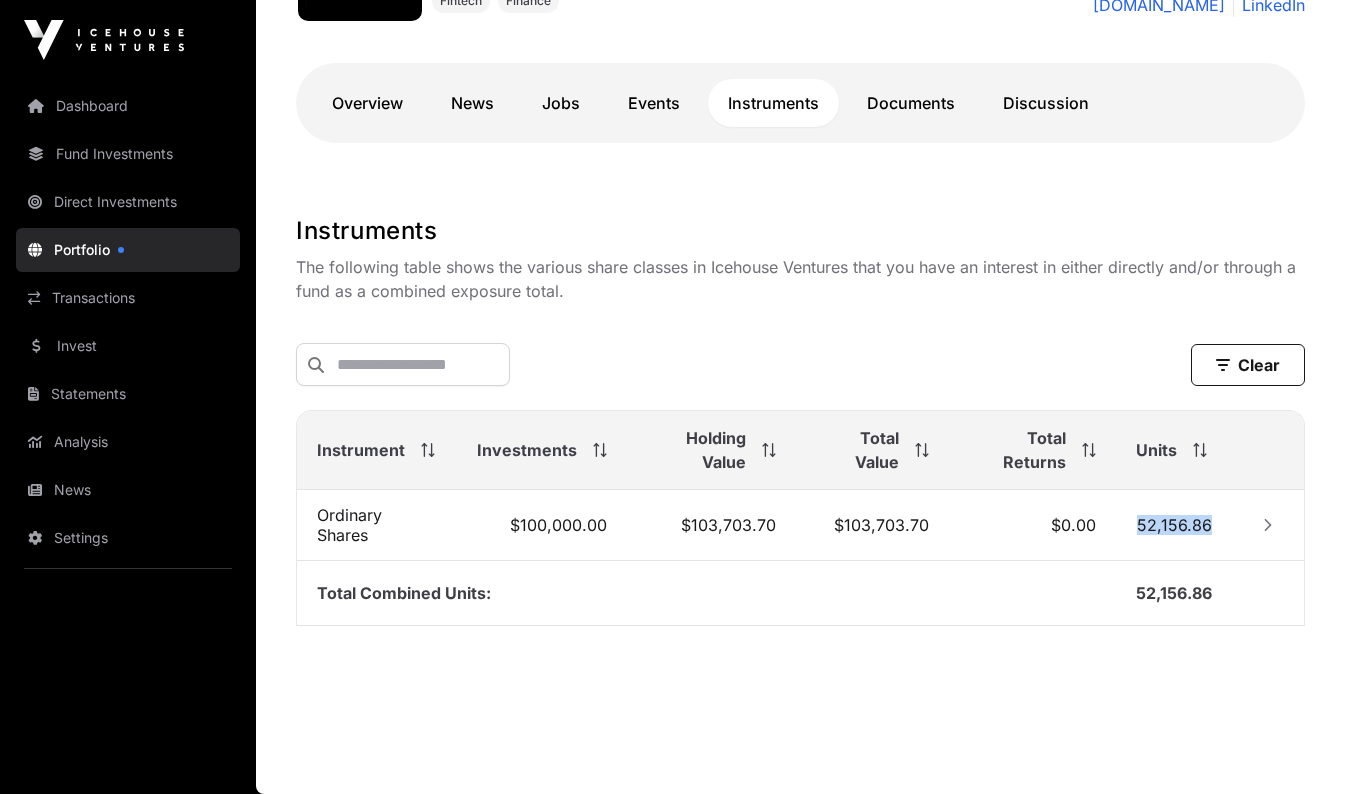 drag, startPoint x: 1141, startPoint y: 524, endPoint x: 1223, endPoint y: 508, distance: 83.546394 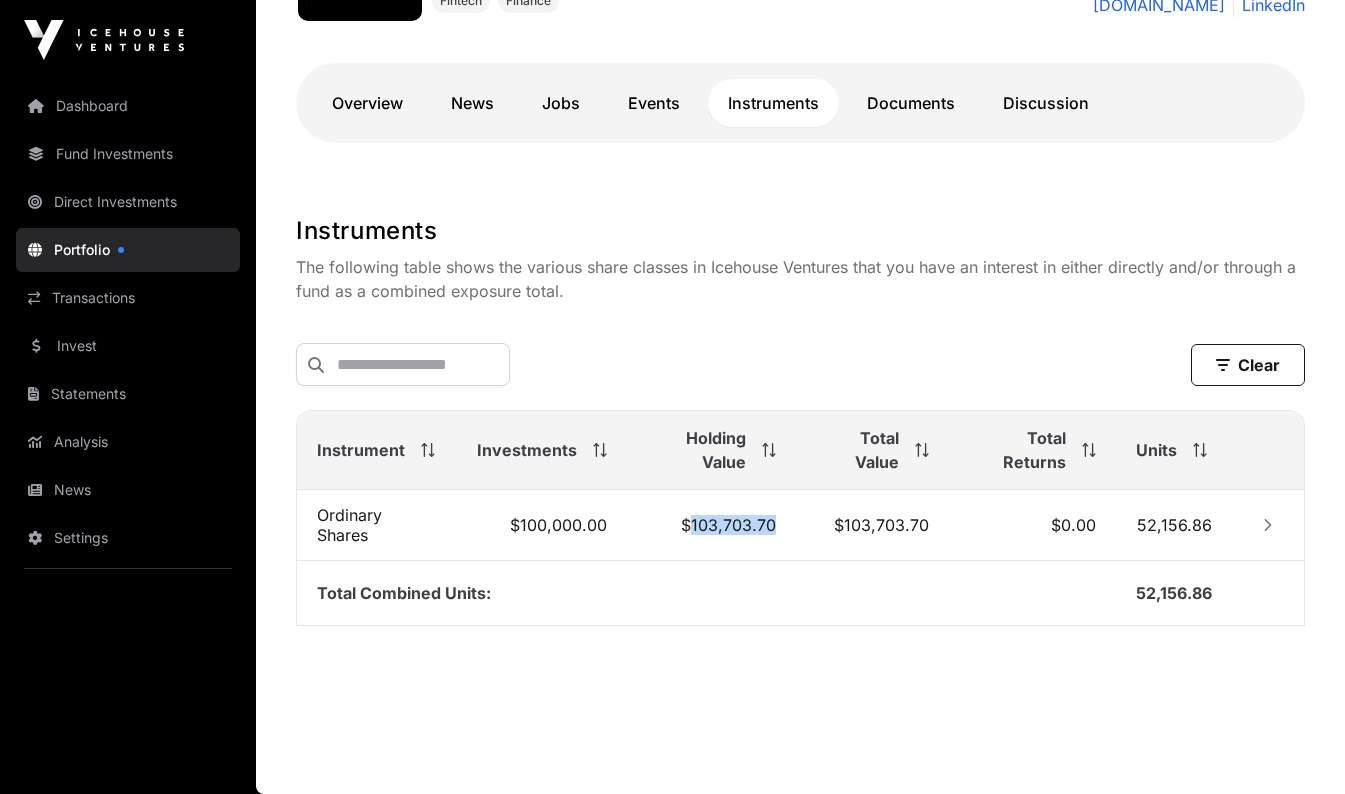 drag, startPoint x: 692, startPoint y: 527, endPoint x: 776, endPoint y: 534, distance: 84.29116 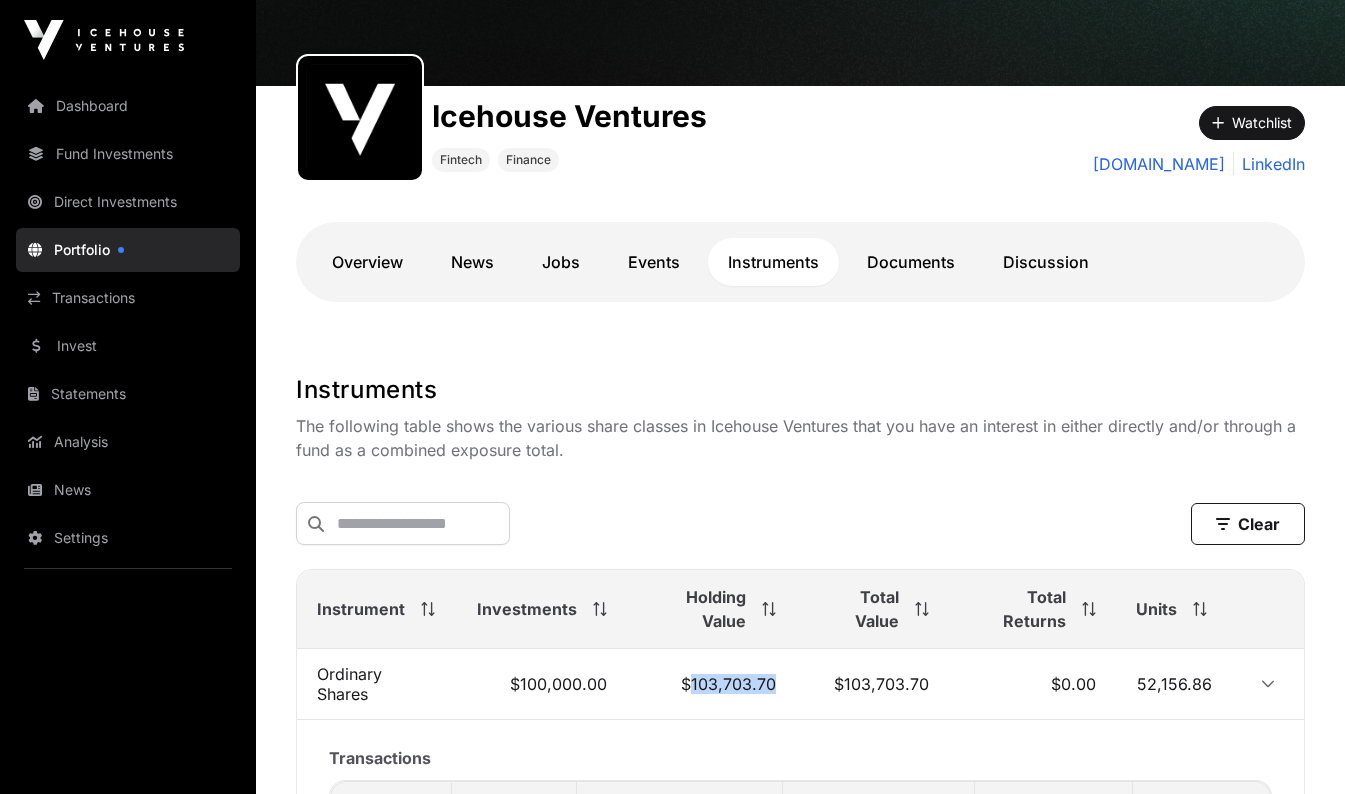 scroll, scrollTop: 76, scrollLeft: 0, axis: vertical 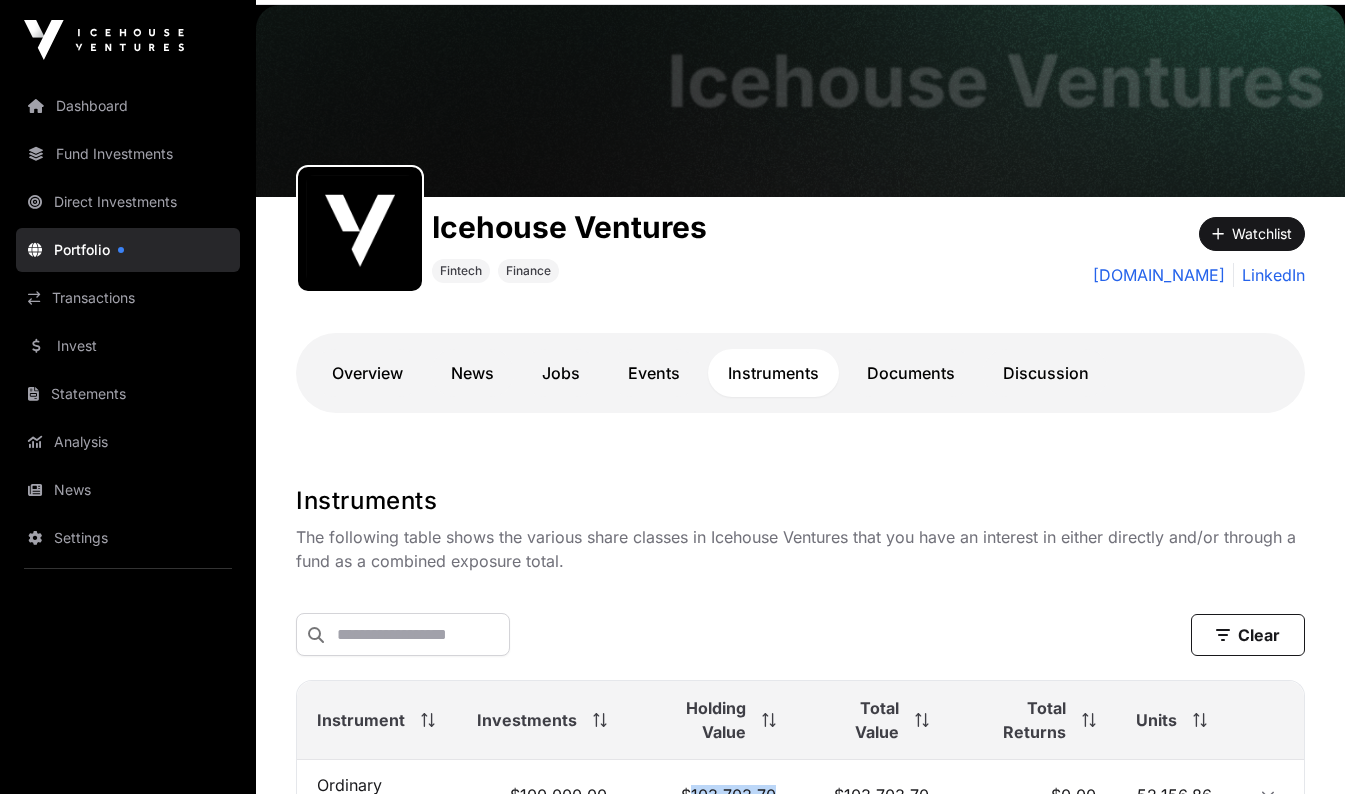 click on "Documents" 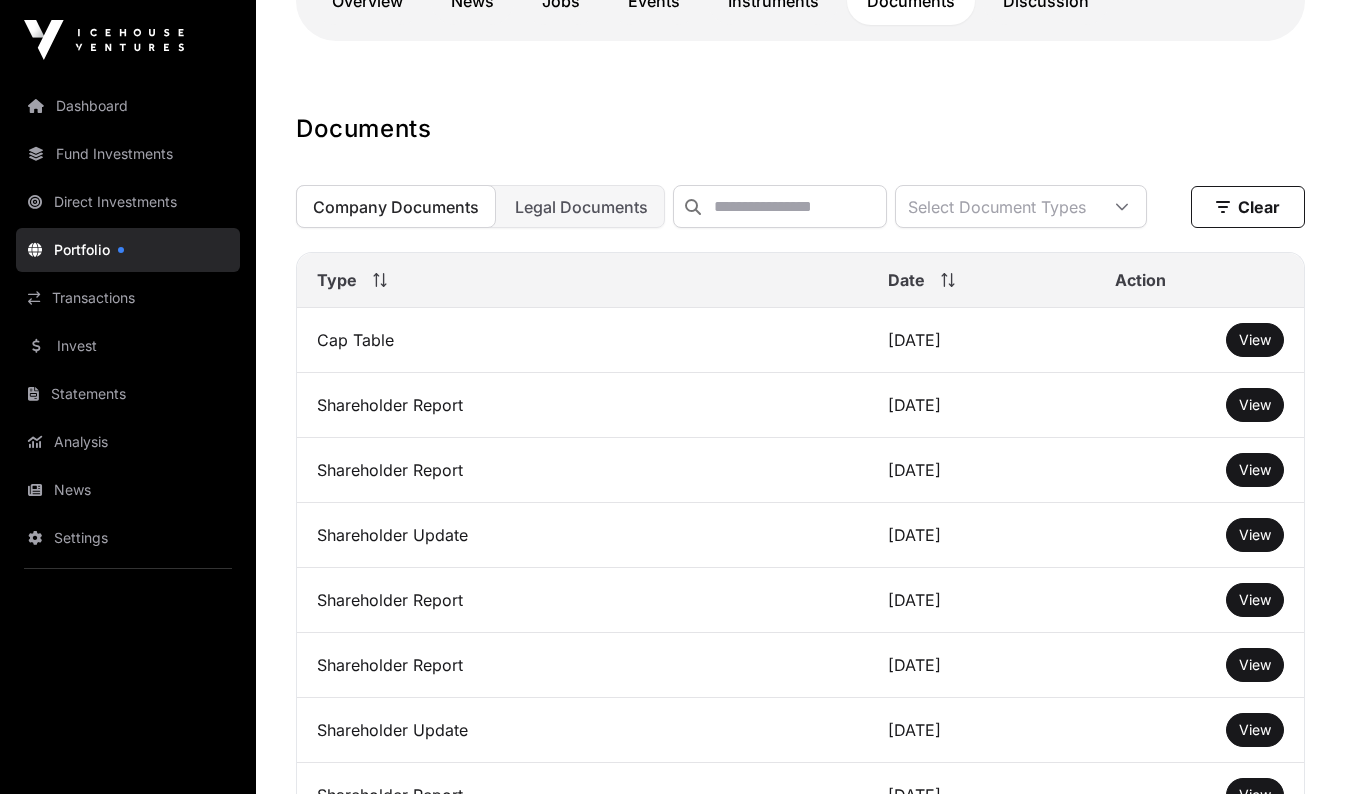 scroll, scrollTop: 476, scrollLeft: 0, axis: vertical 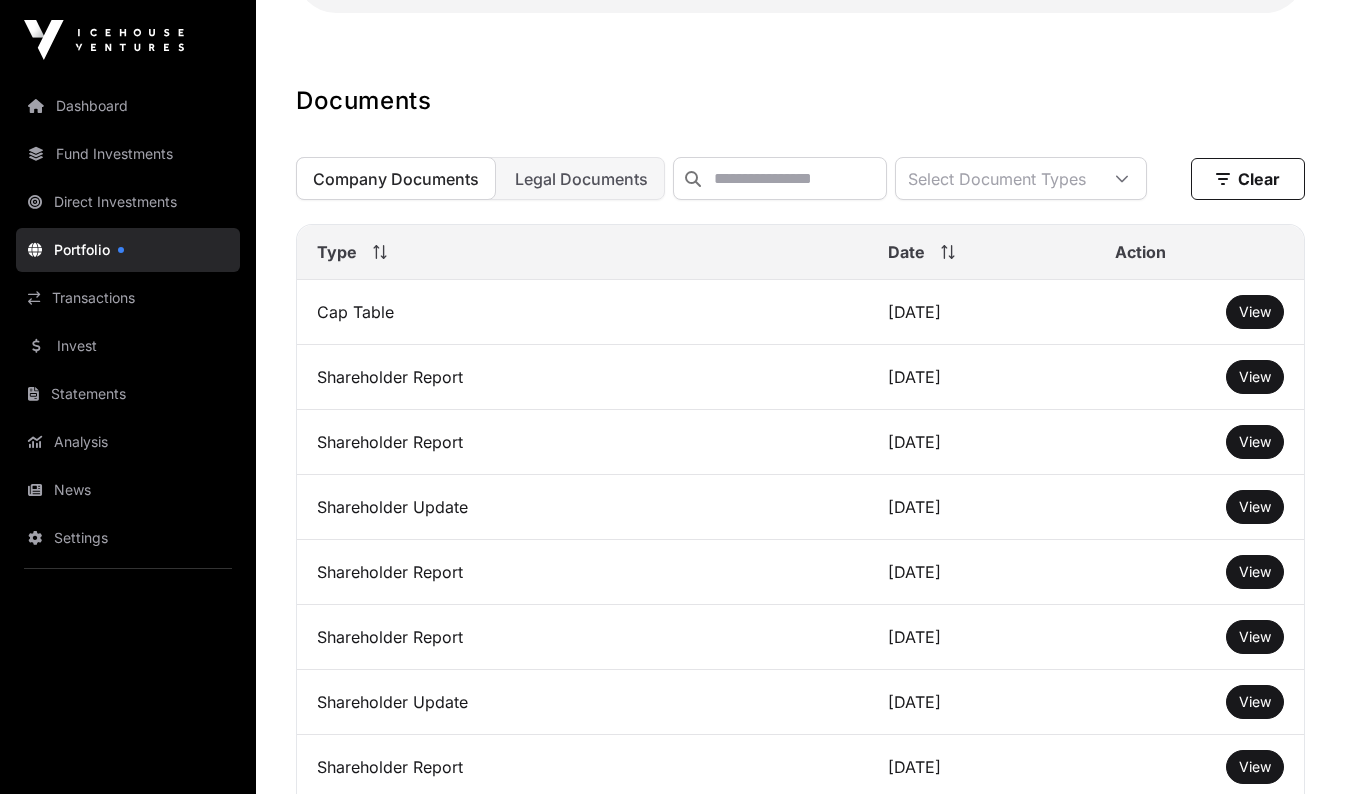 click on "View" 